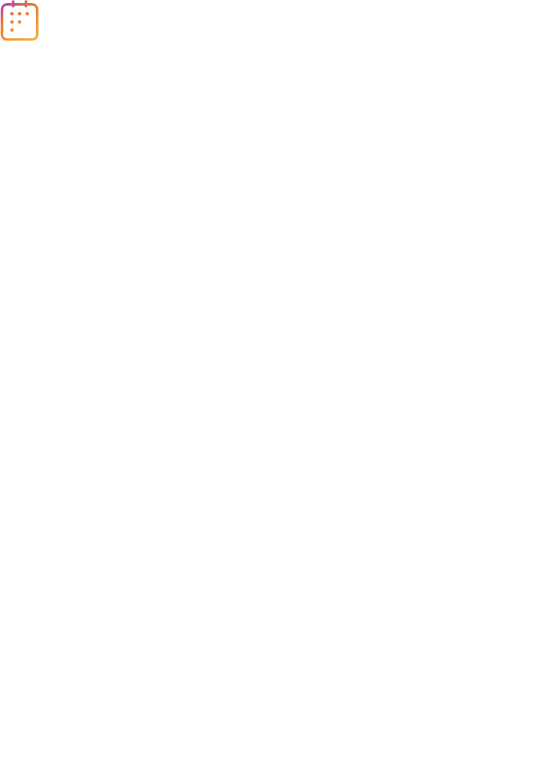 scroll, scrollTop: 0, scrollLeft: 0, axis: both 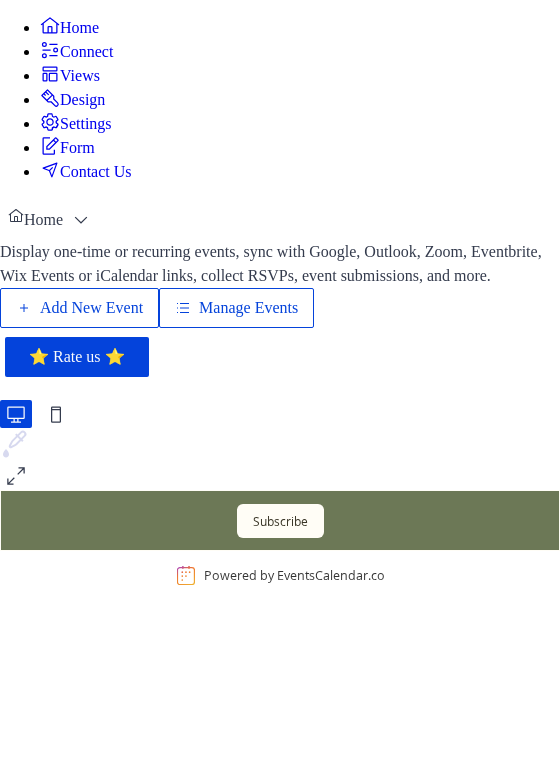 click on "Manage Events" at bounding box center (248, 308) 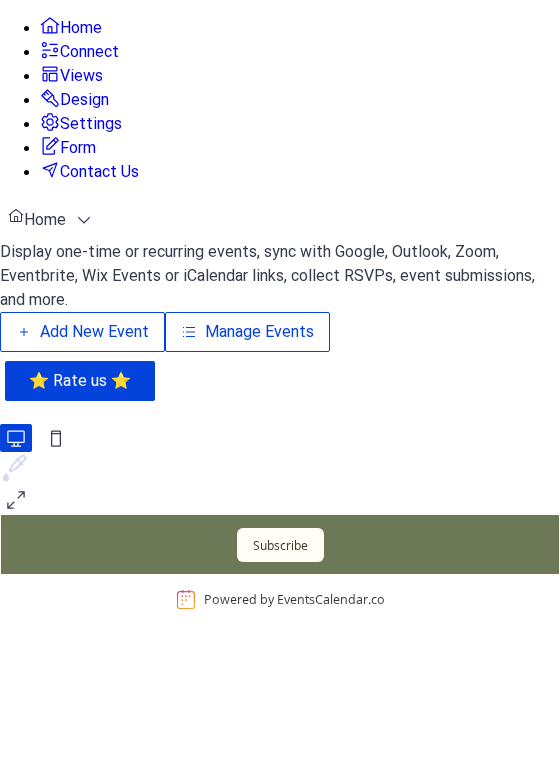 click on "Add New Event" at bounding box center [94, 332] 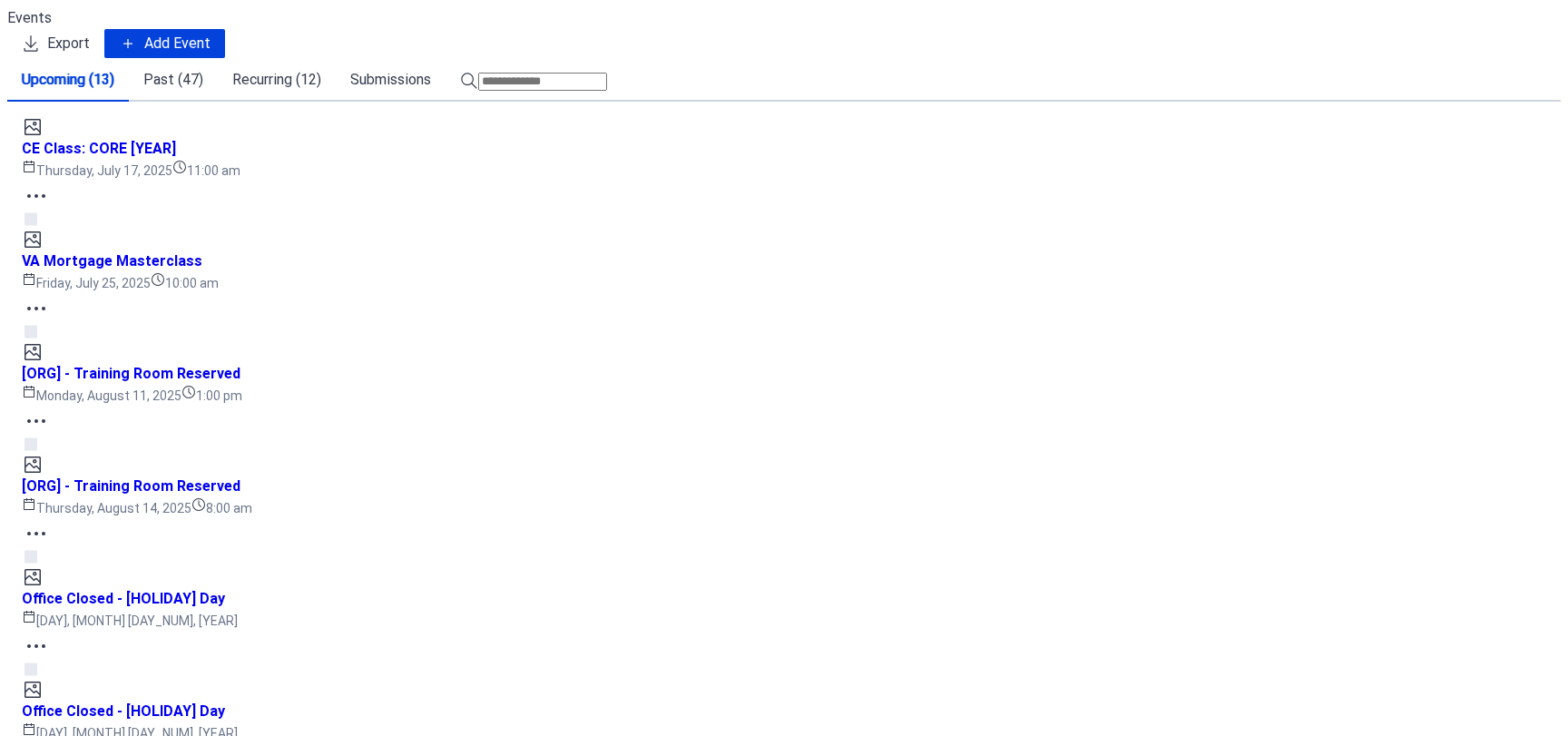 scroll, scrollTop: 0, scrollLeft: 0, axis: both 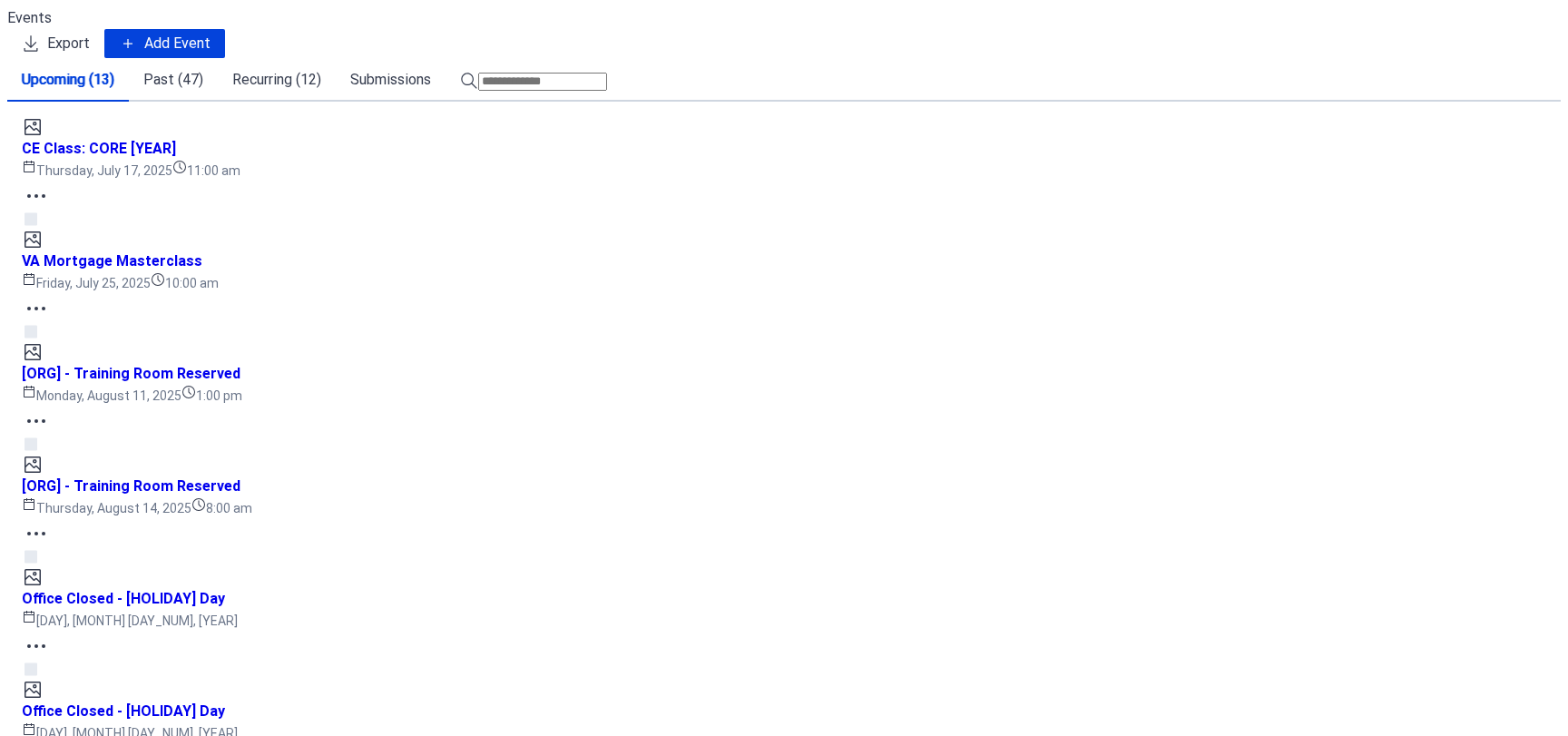 click on "Recurring (12)" at bounding box center [277, 80] 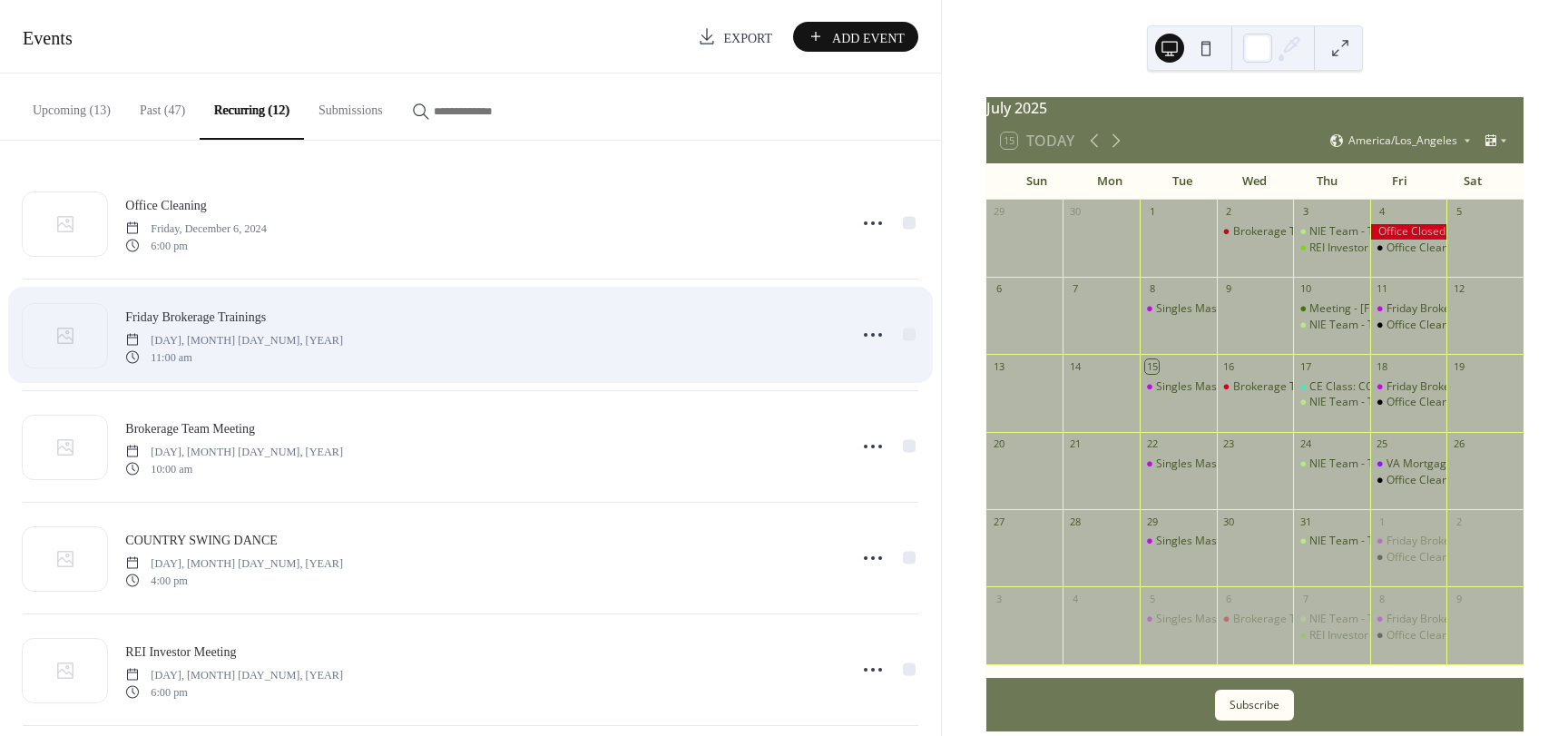 click on "Friday Brokerage Trainings" at bounding box center (195, 317) 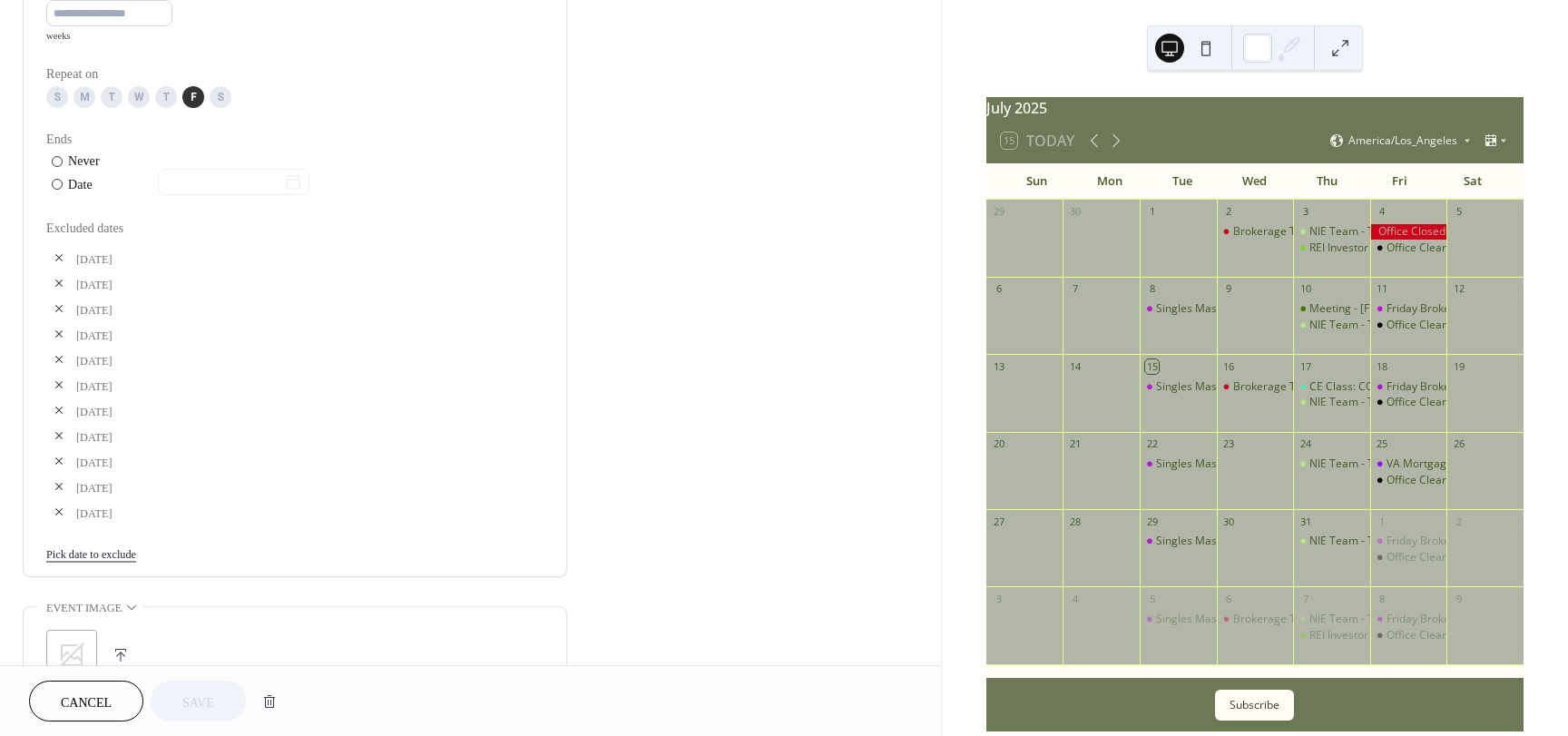 scroll, scrollTop: 908, scrollLeft: 0, axis: vertical 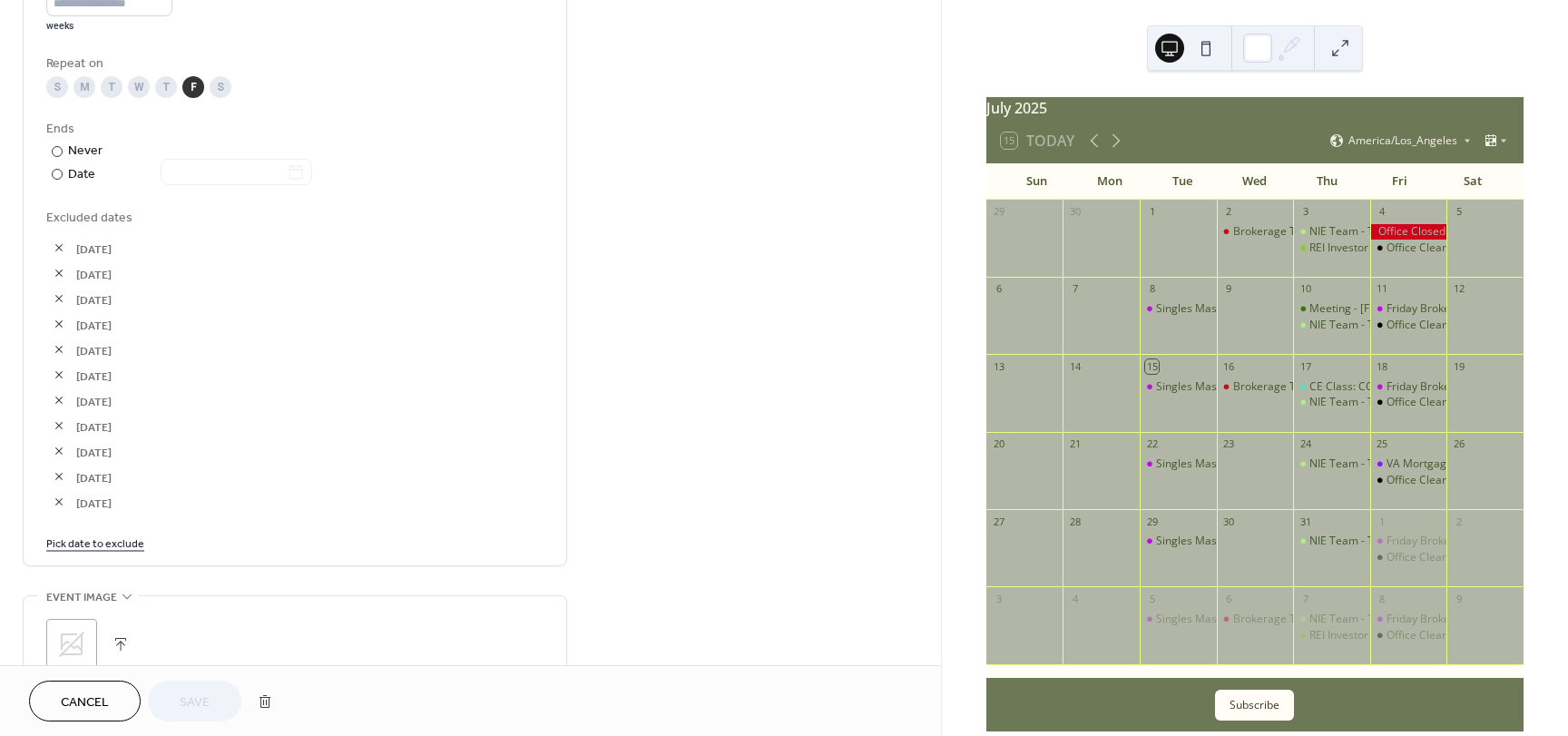 click on "Pick date to exclude" at bounding box center [95, 542] 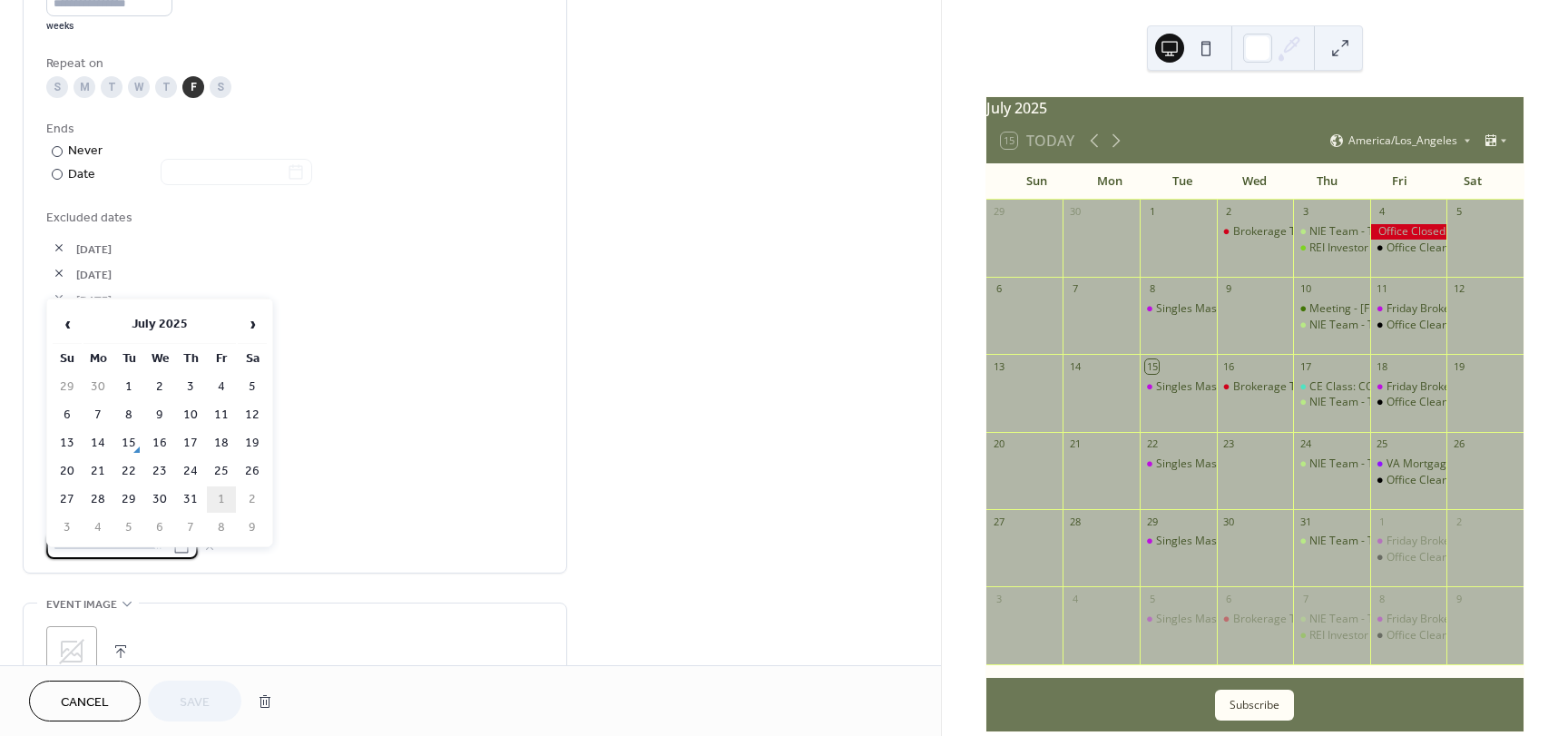 click on "1" at bounding box center (221, 499) 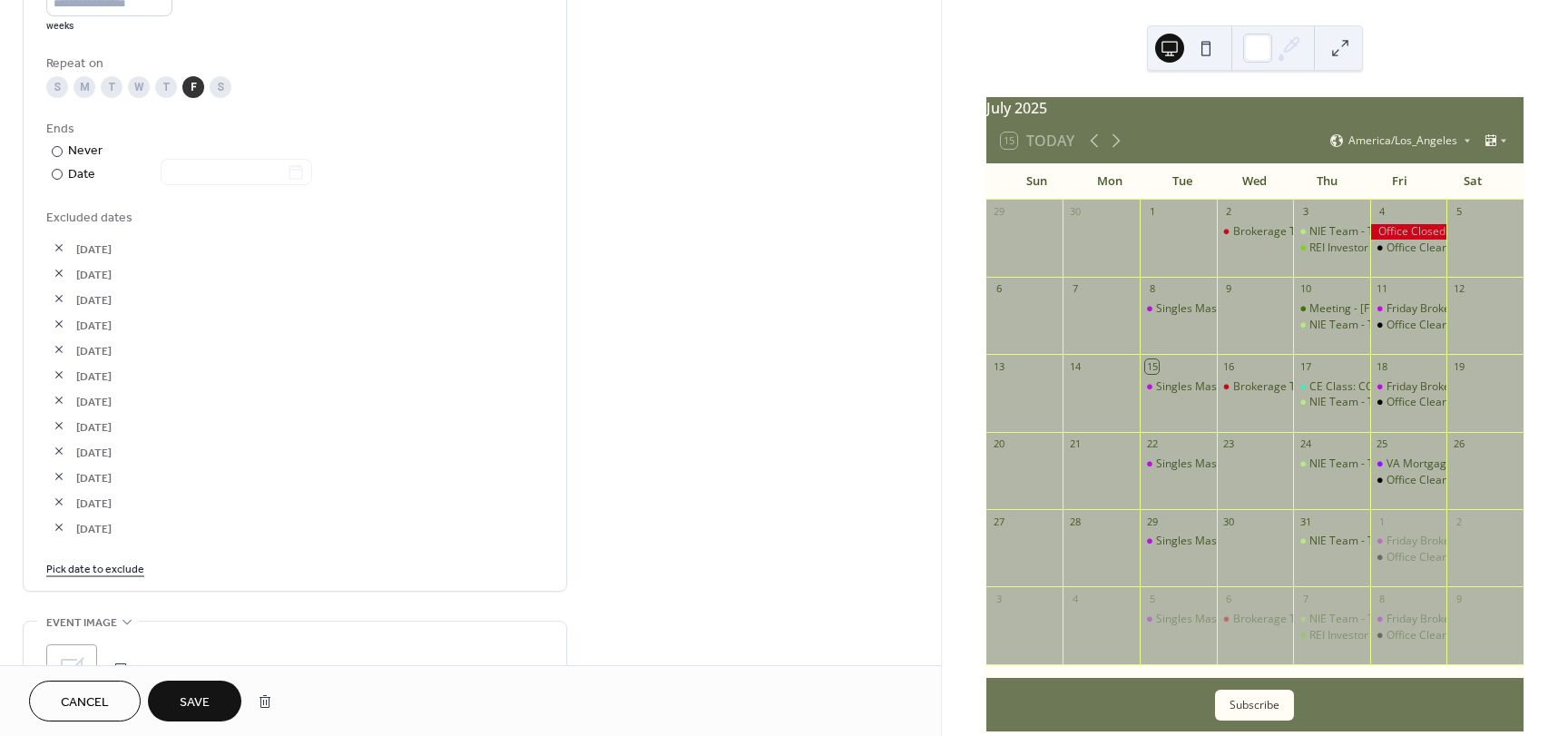 click on "Save" at bounding box center [194, 702] 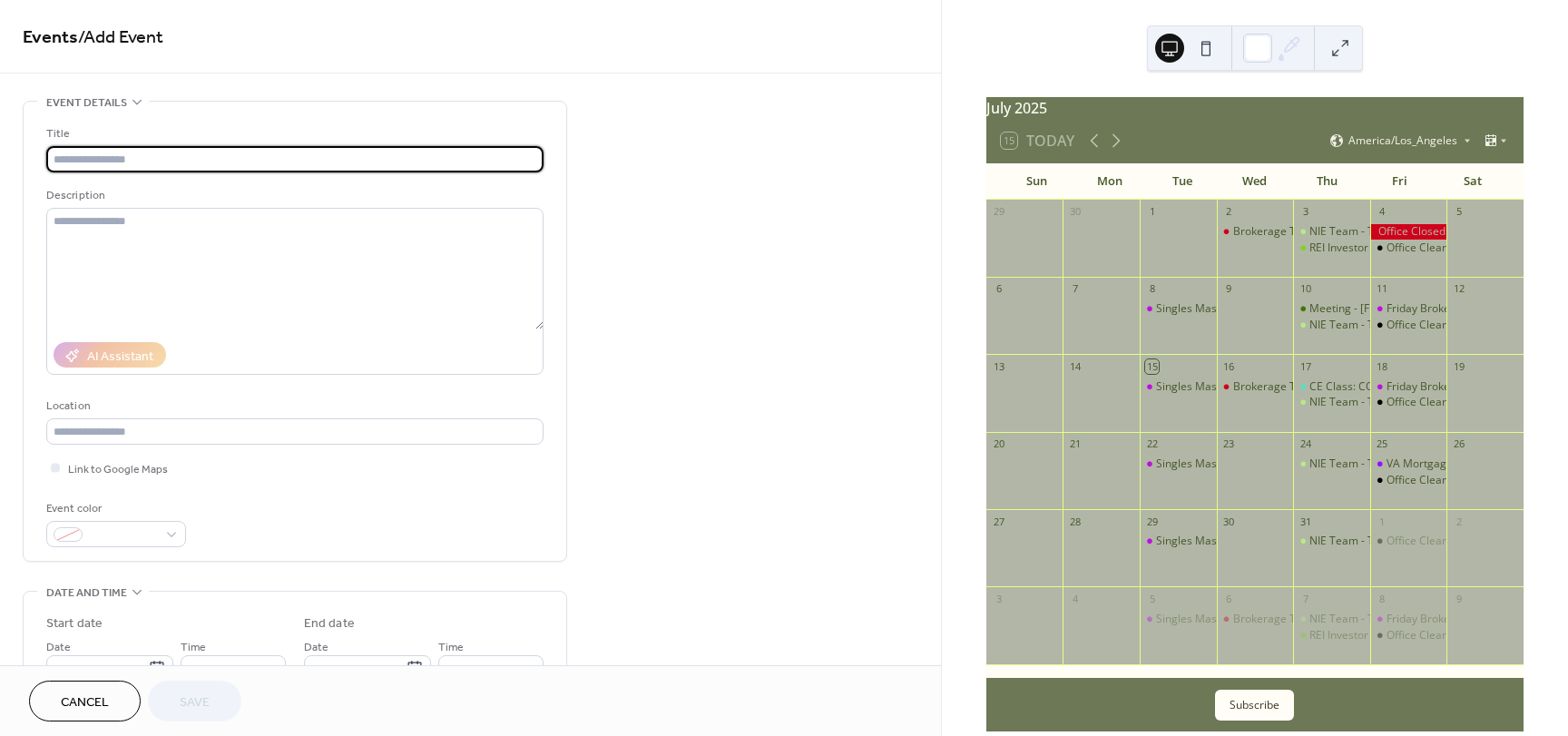 scroll, scrollTop: 0, scrollLeft: 0, axis: both 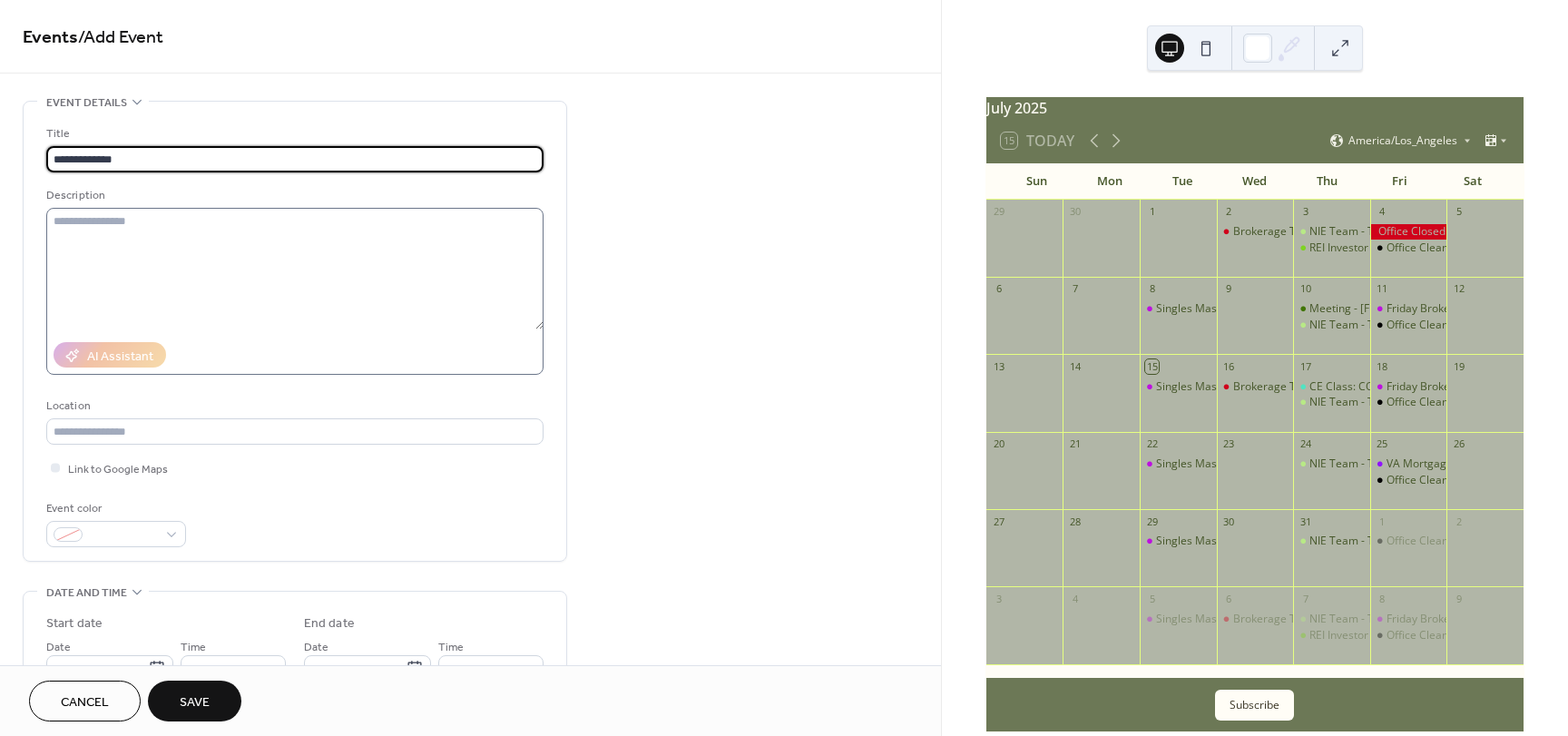 type on "**********" 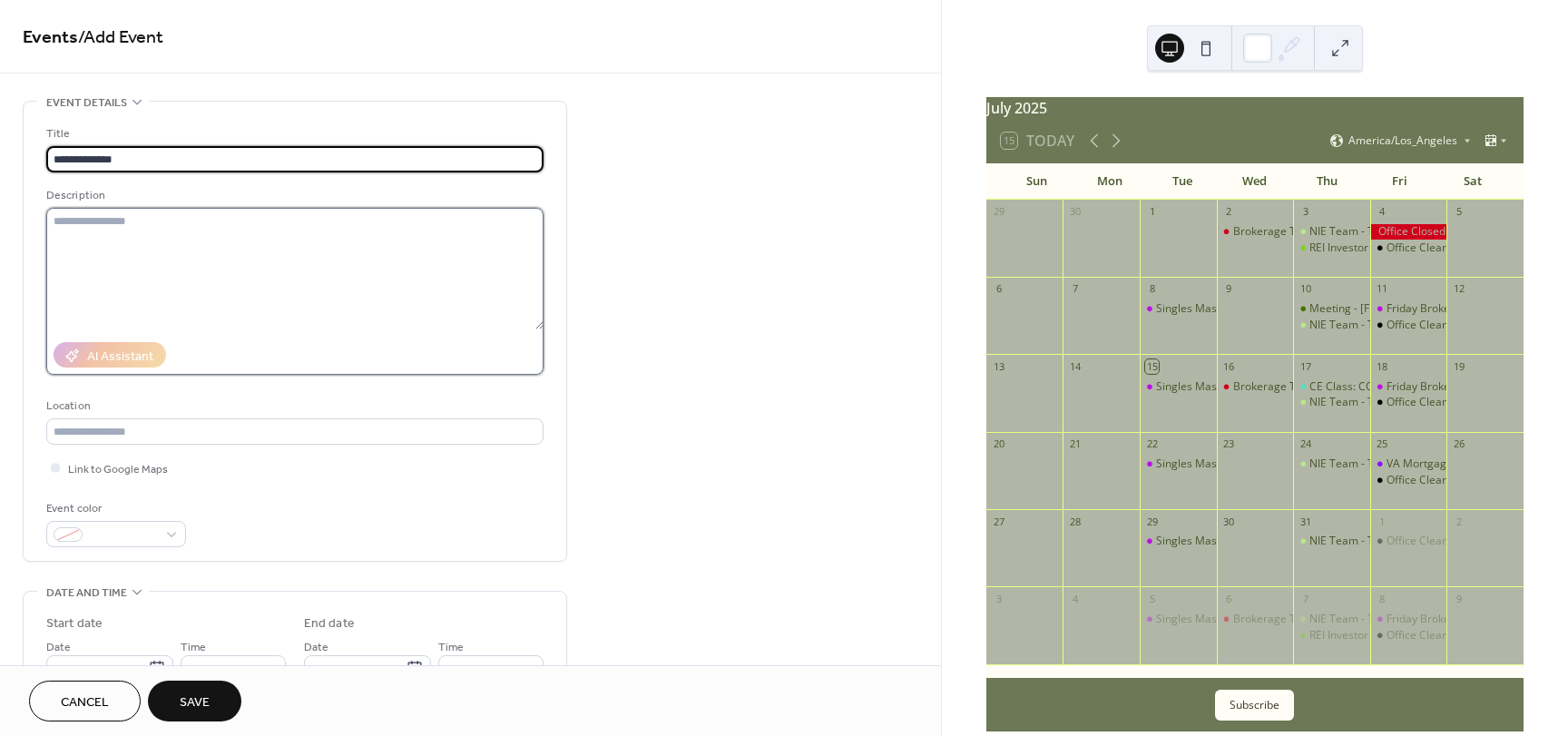 click at bounding box center [295, 269] 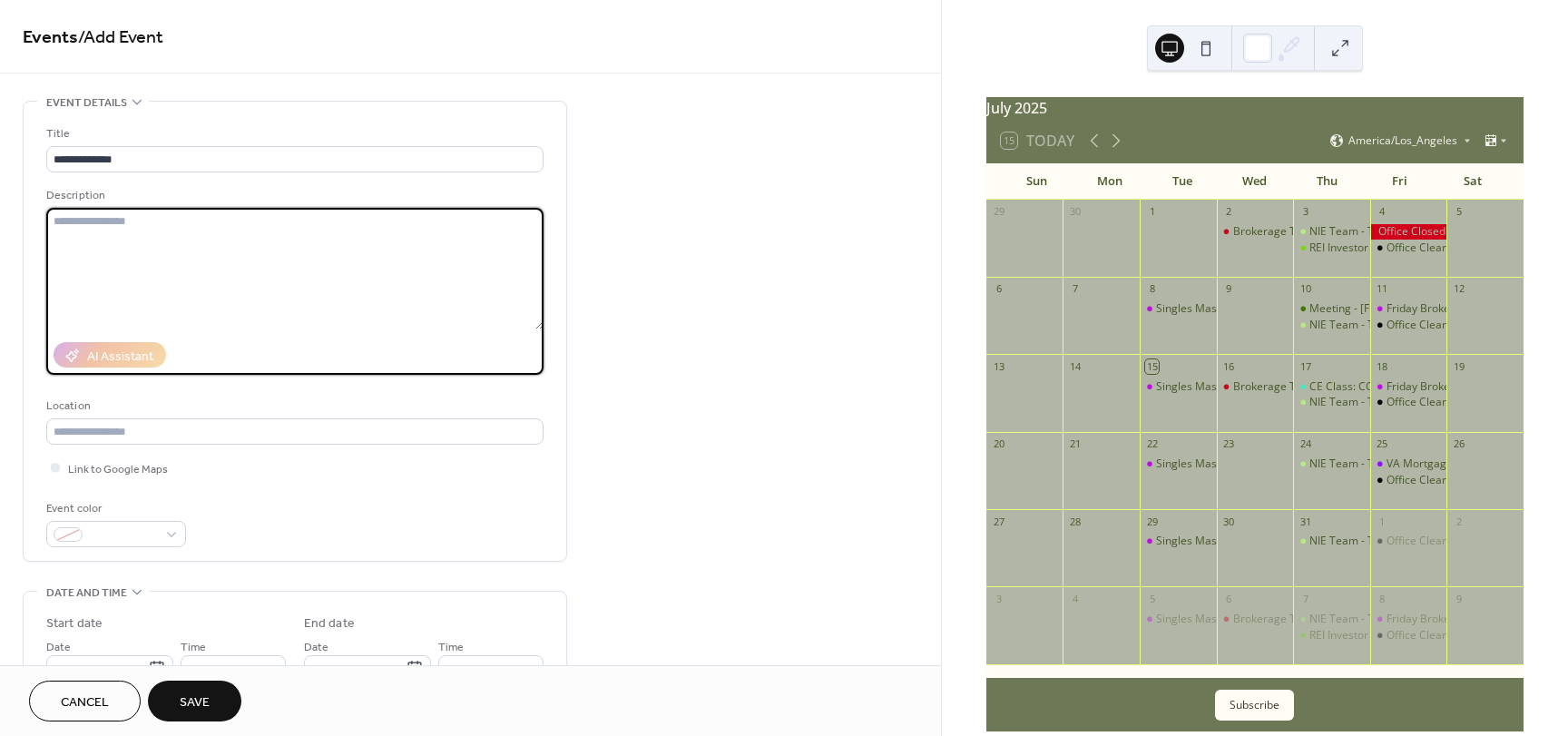 paste on "**********" 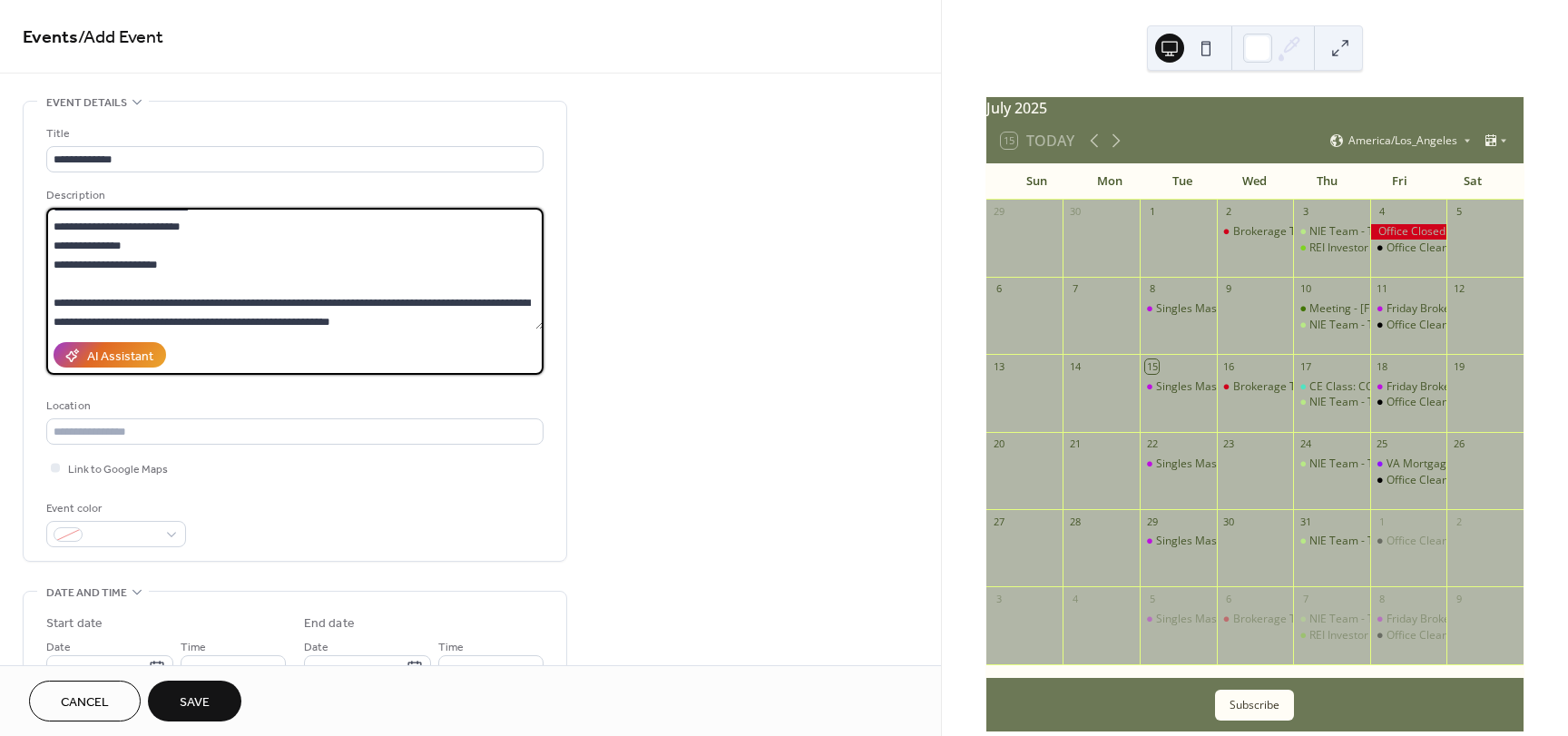 scroll, scrollTop: 91, scrollLeft: 0, axis: vertical 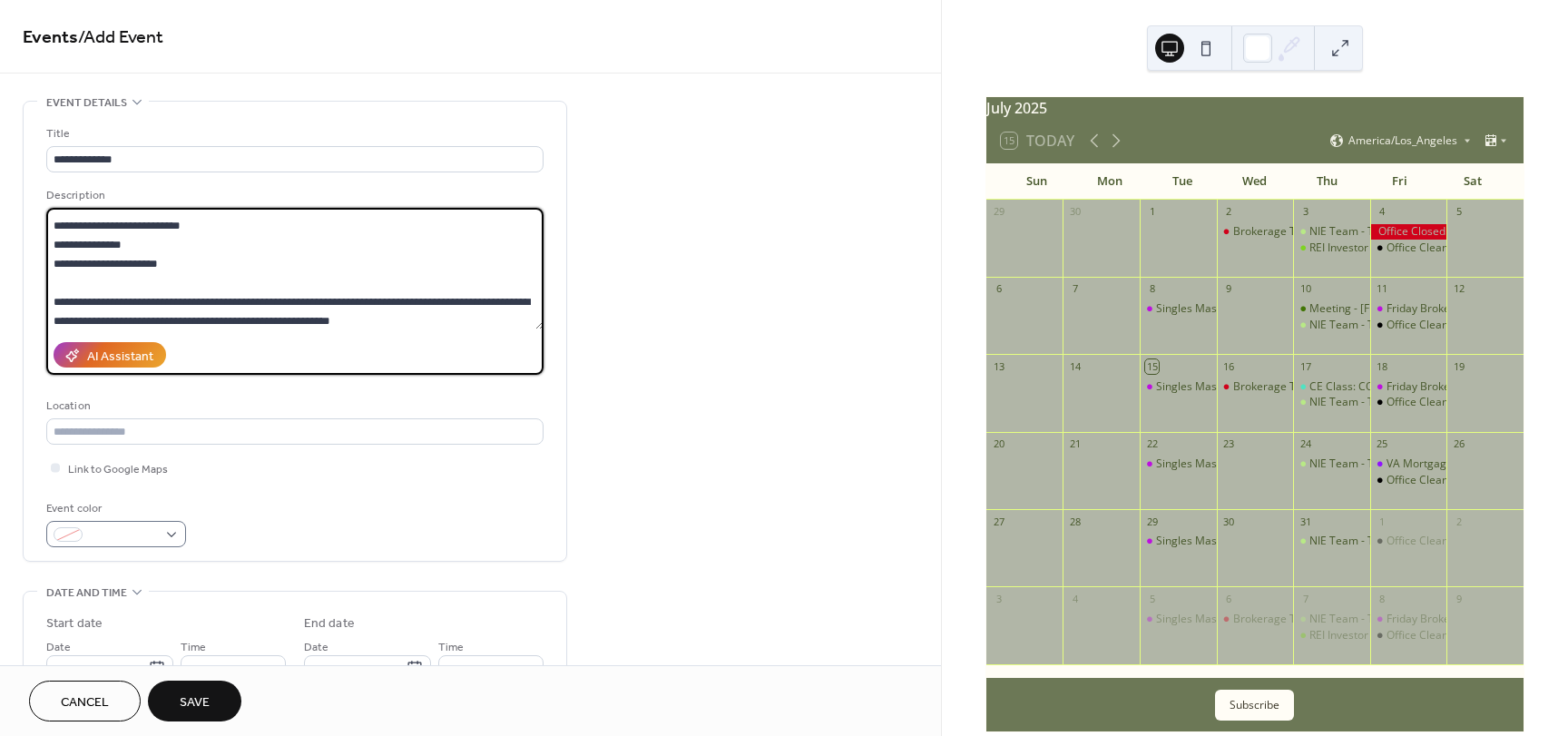 type on "**********" 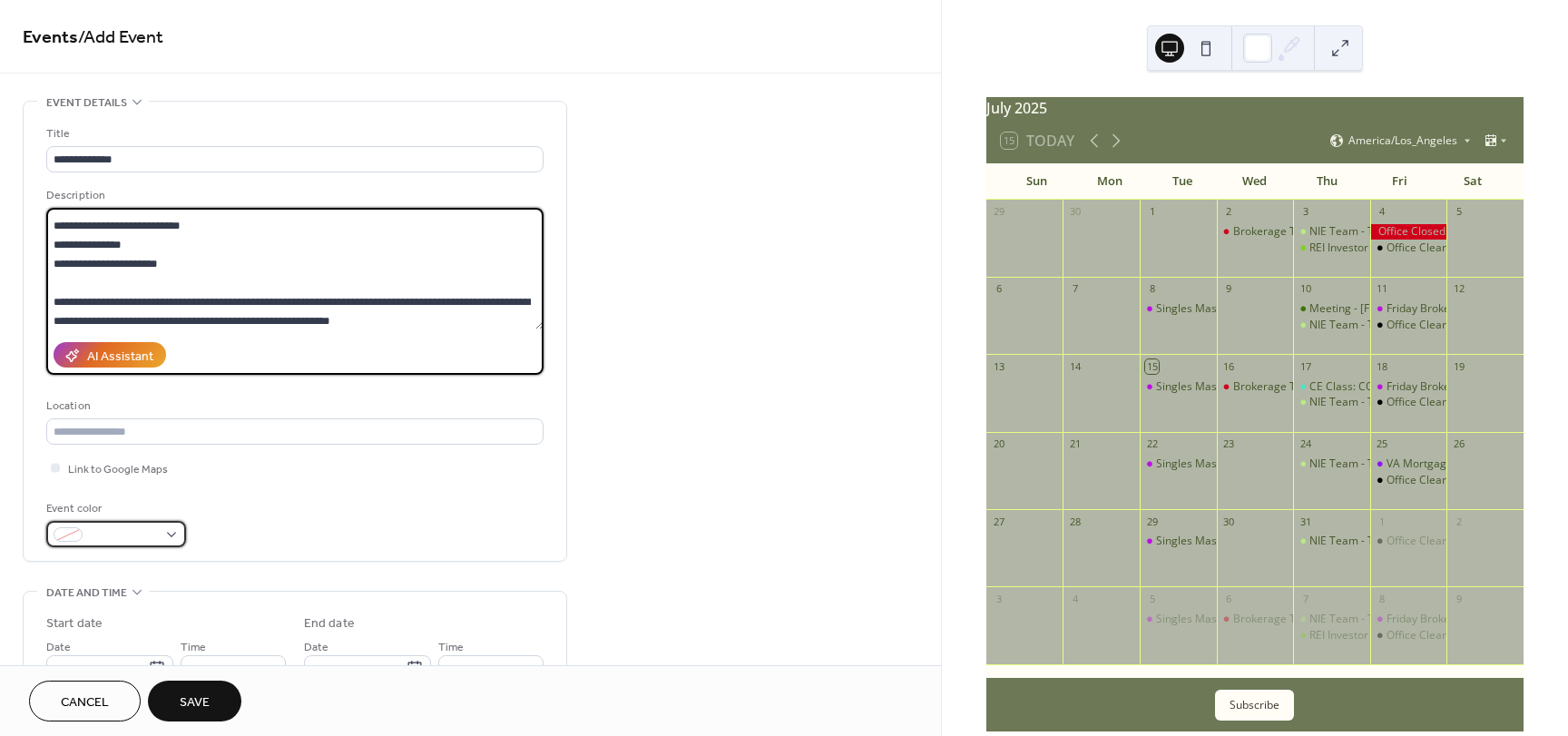 click at bounding box center (116, 534) 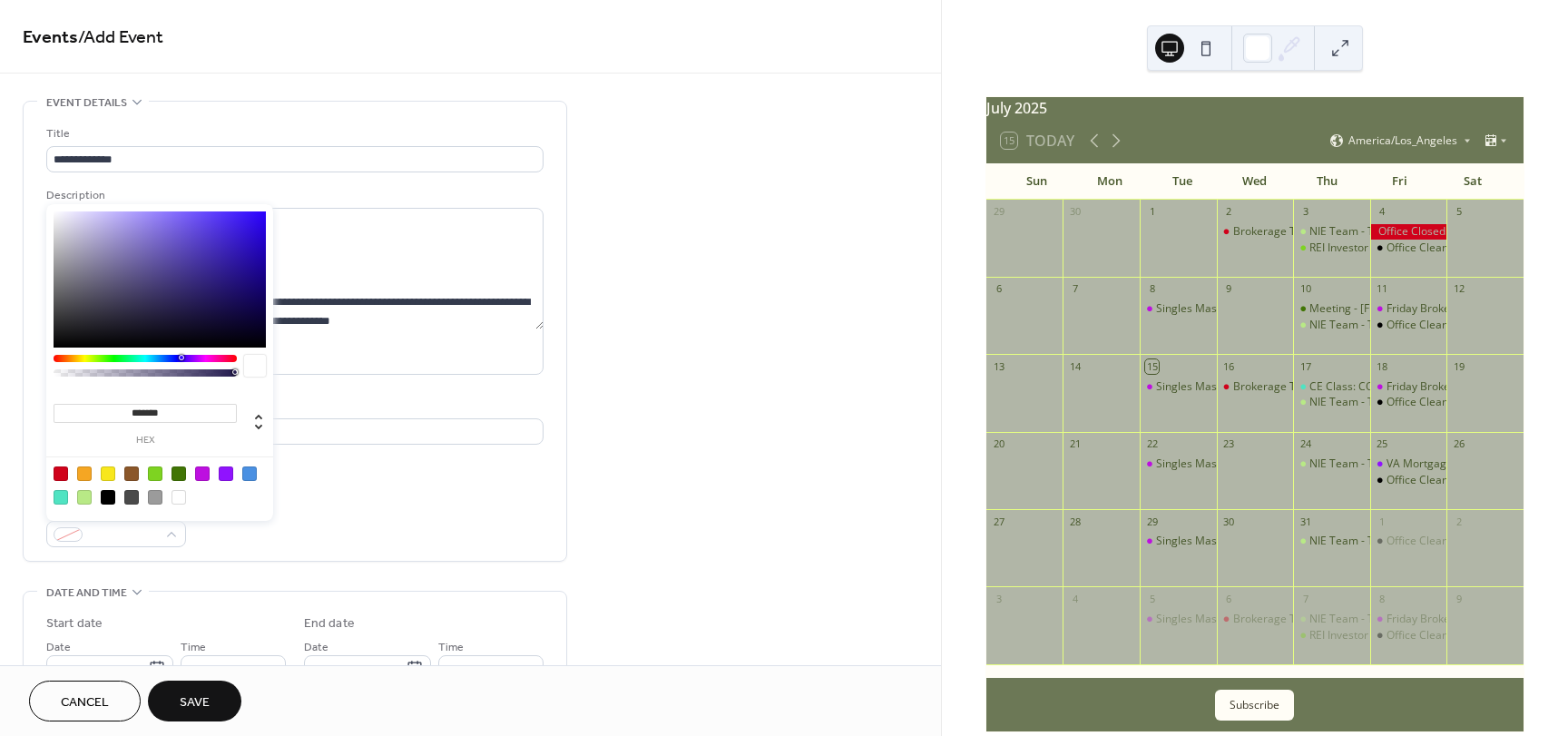 click at bounding box center [84, 474] 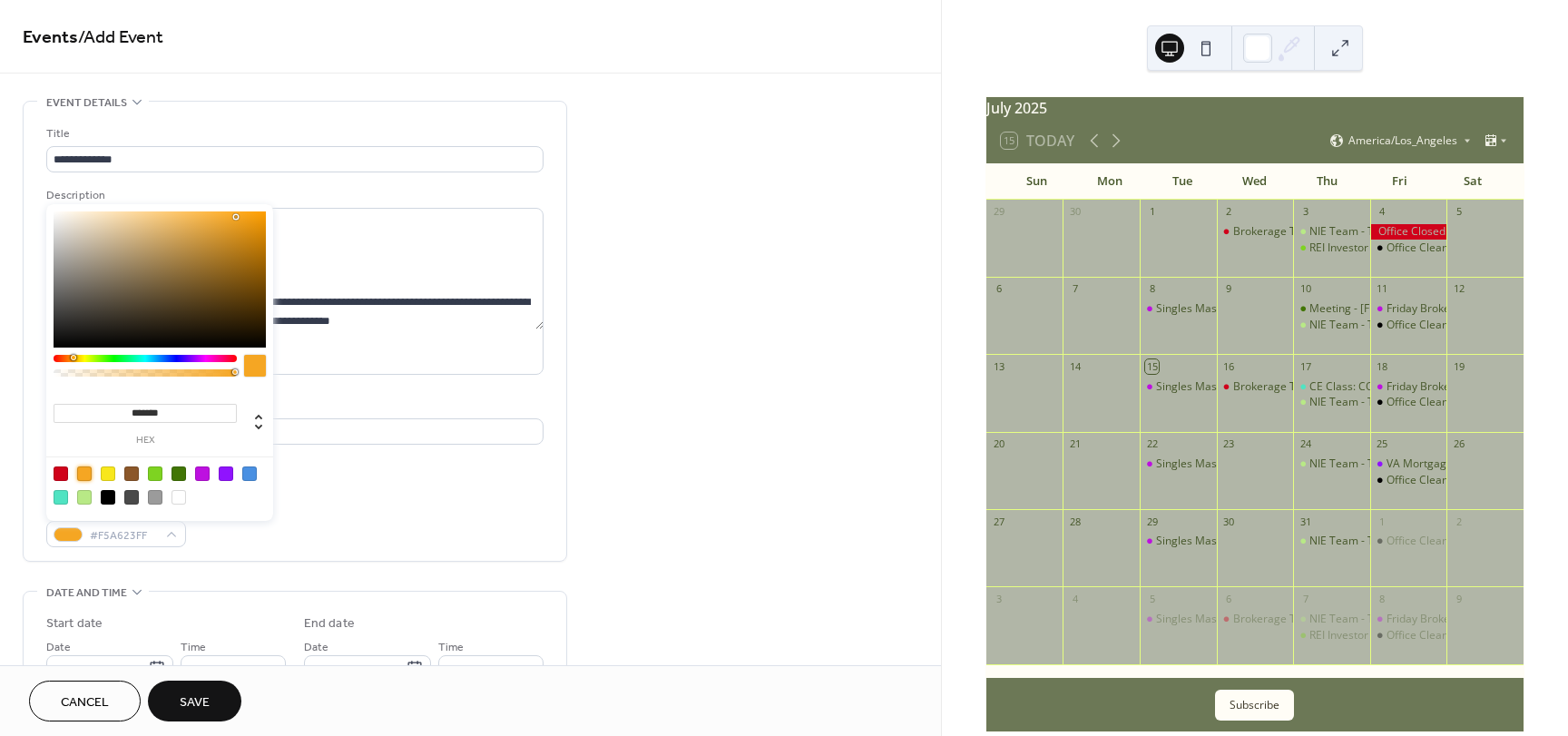 click on "**********" at bounding box center [295, 336] 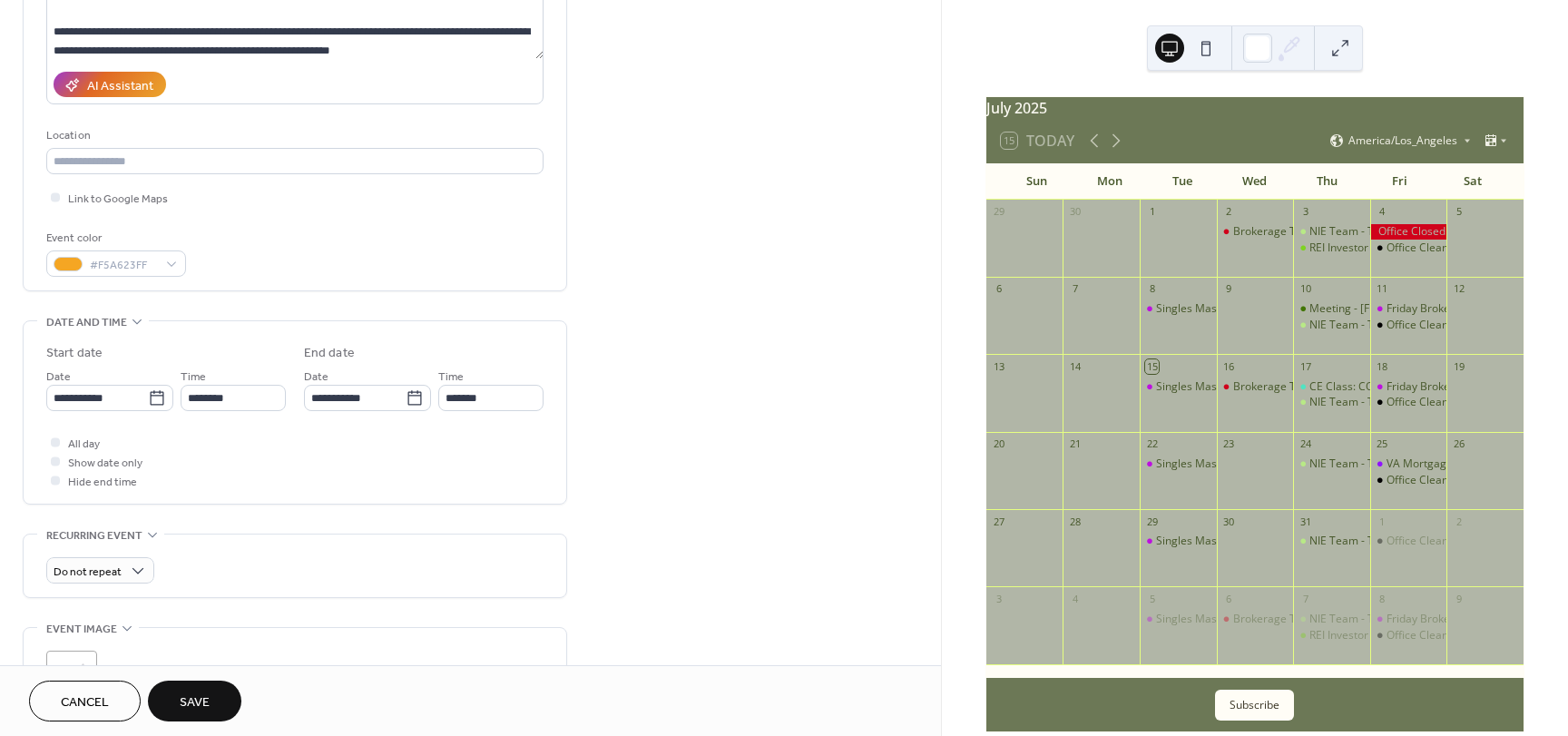 scroll, scrollTop: 272, scrollLeft: 0, axis: vertical 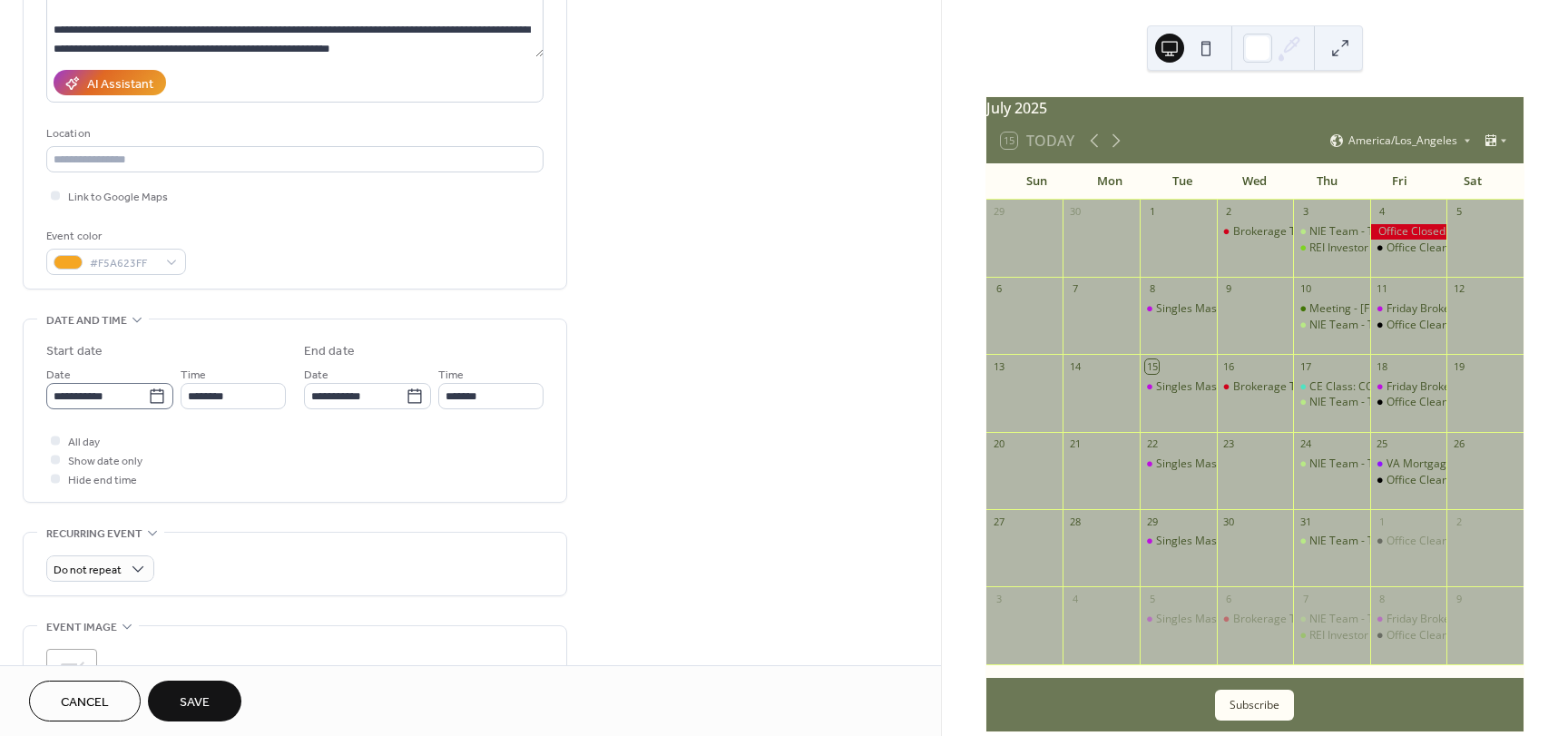 click 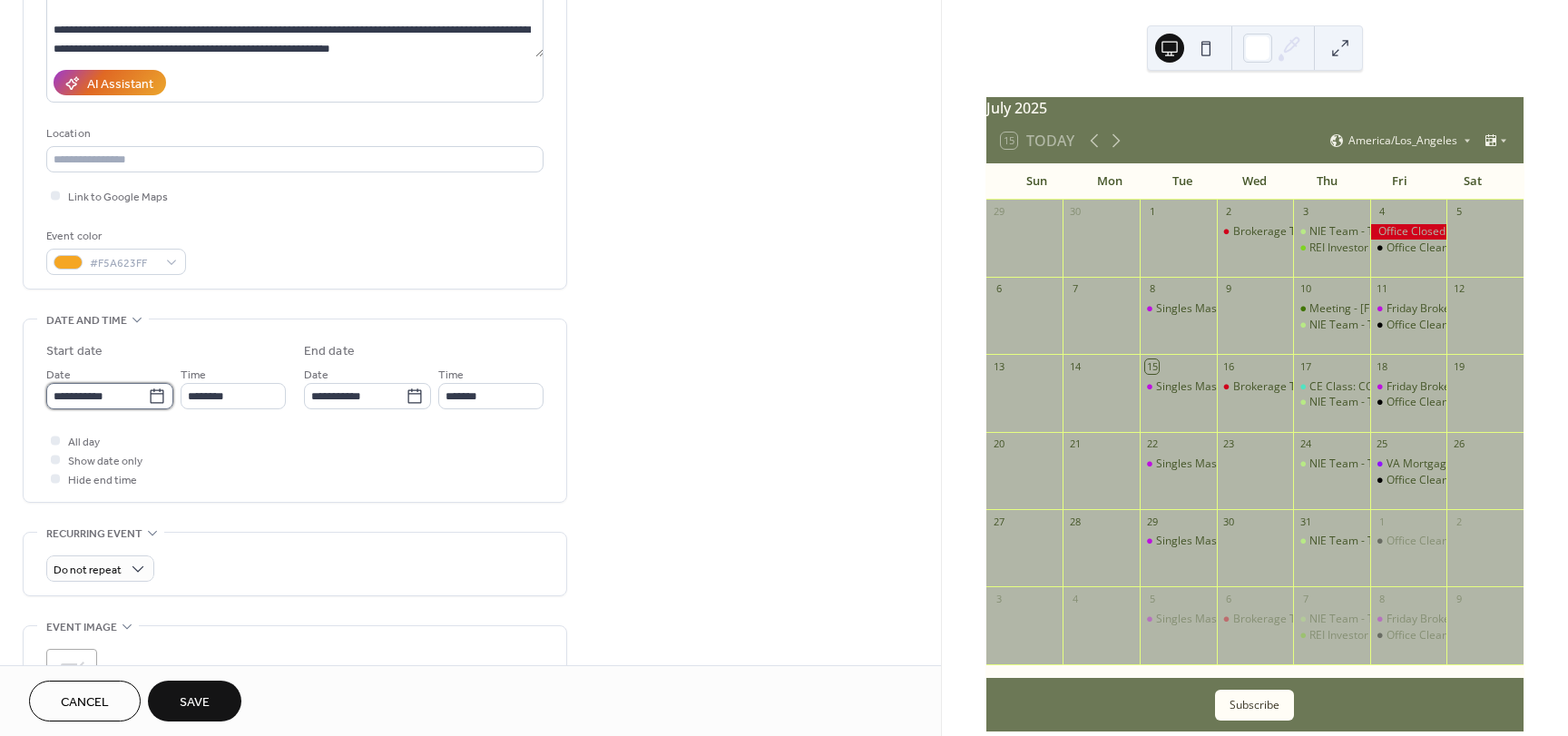 click on "**********" at bounding box center [97, 396] 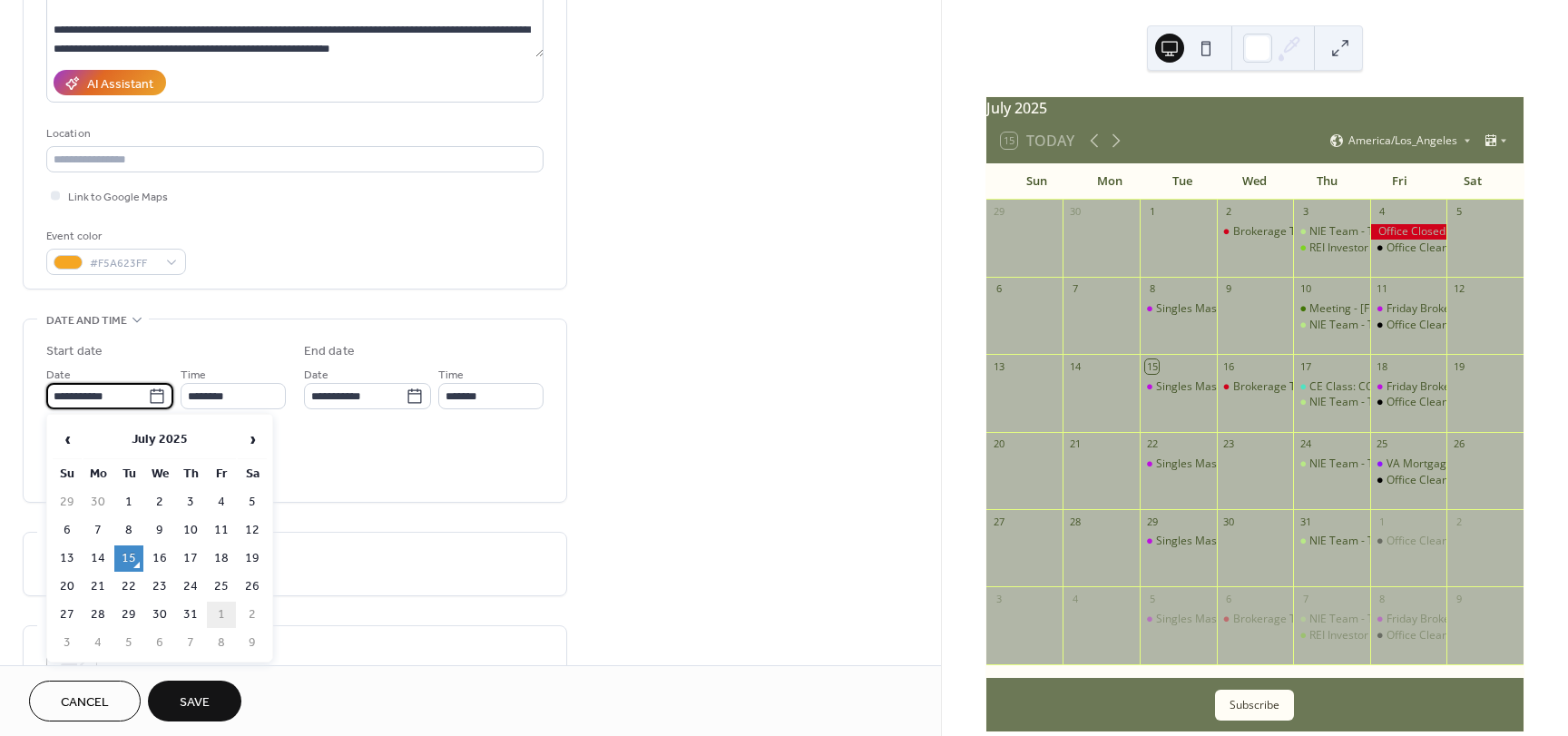 click on "1" at bounding box center (221, 614) 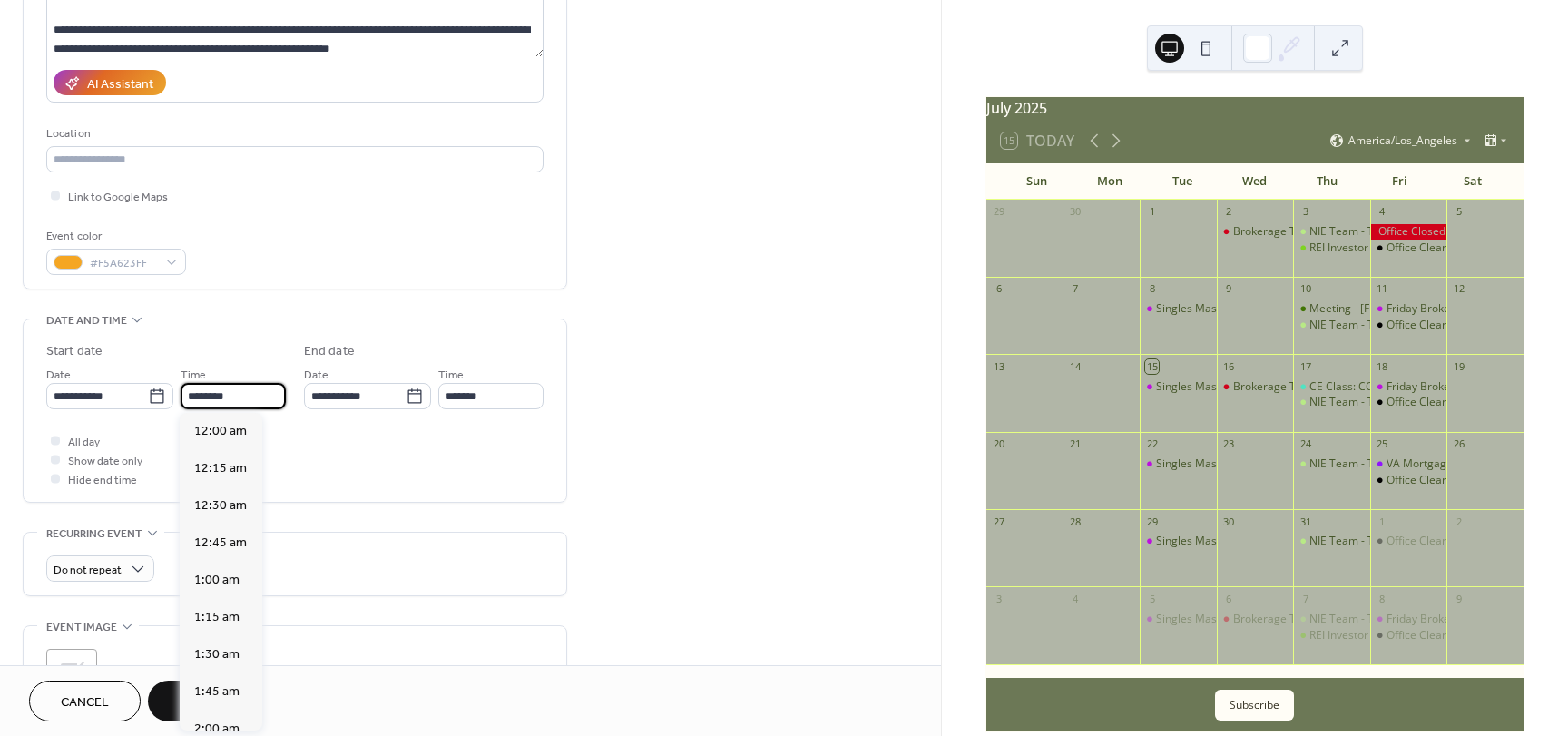 click on "********" at bounding box center (233, 396) 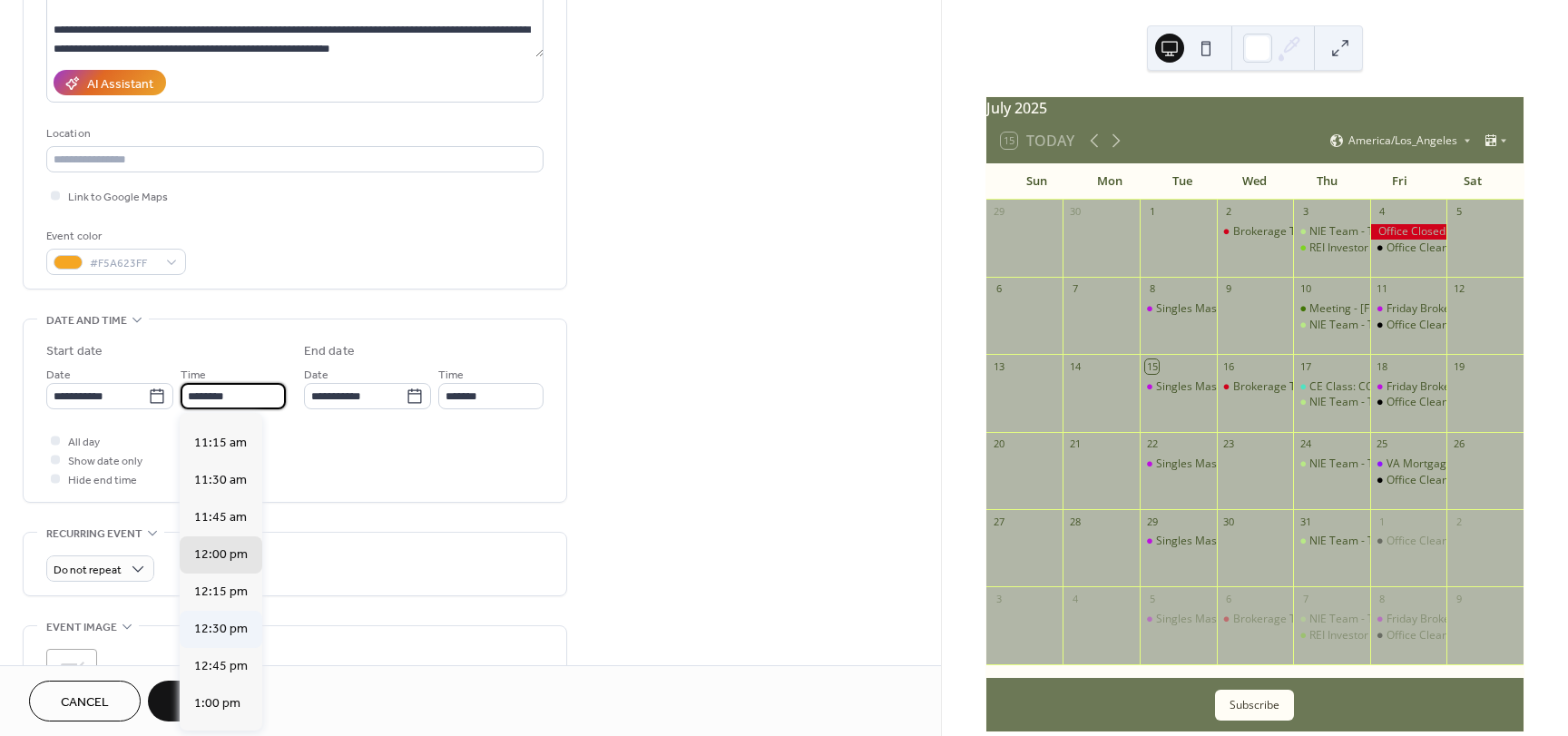 scroll, scrollTop: 1604, scrollLeft: 0, axis: vertical 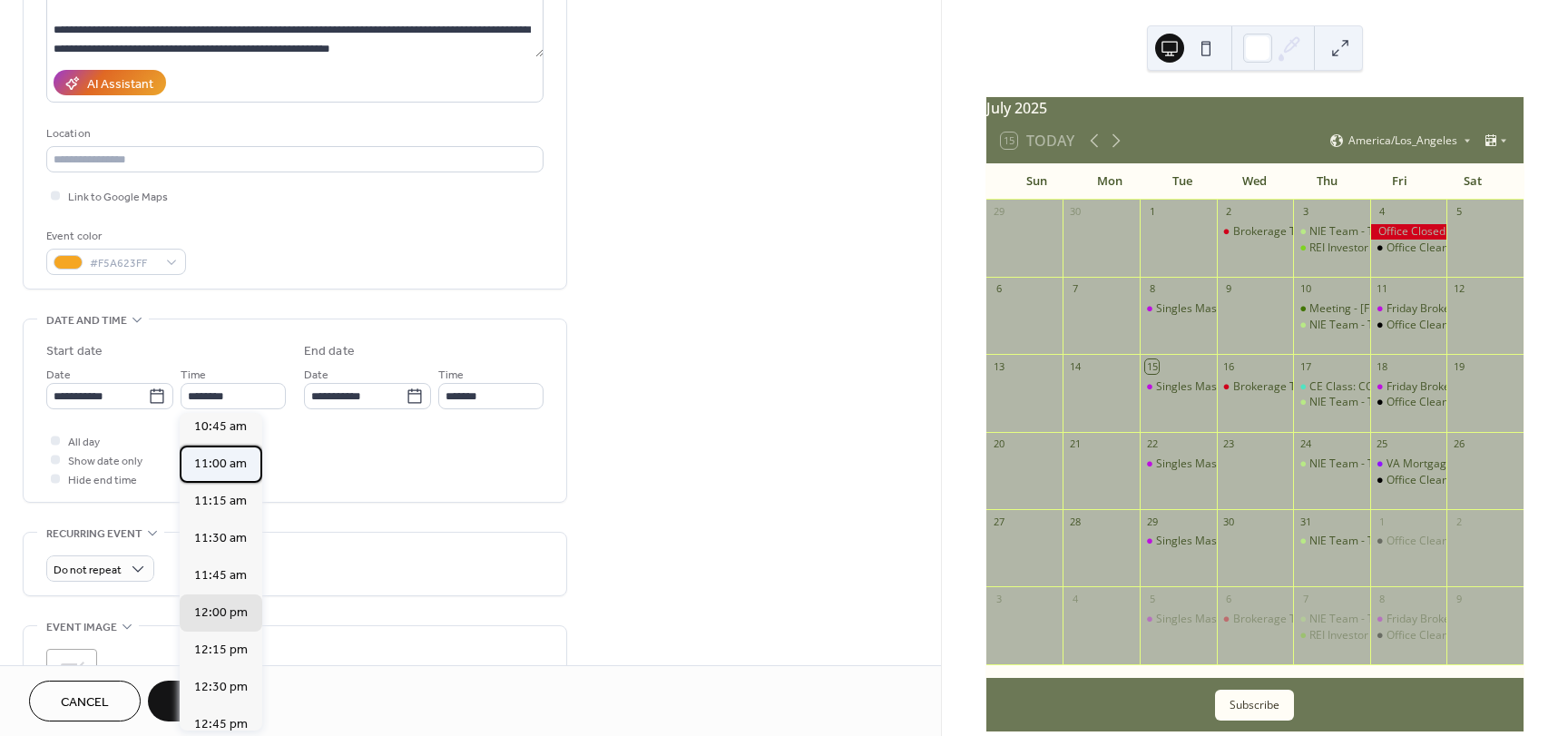 click on "11:00 am" at bounding box center [220, 464] 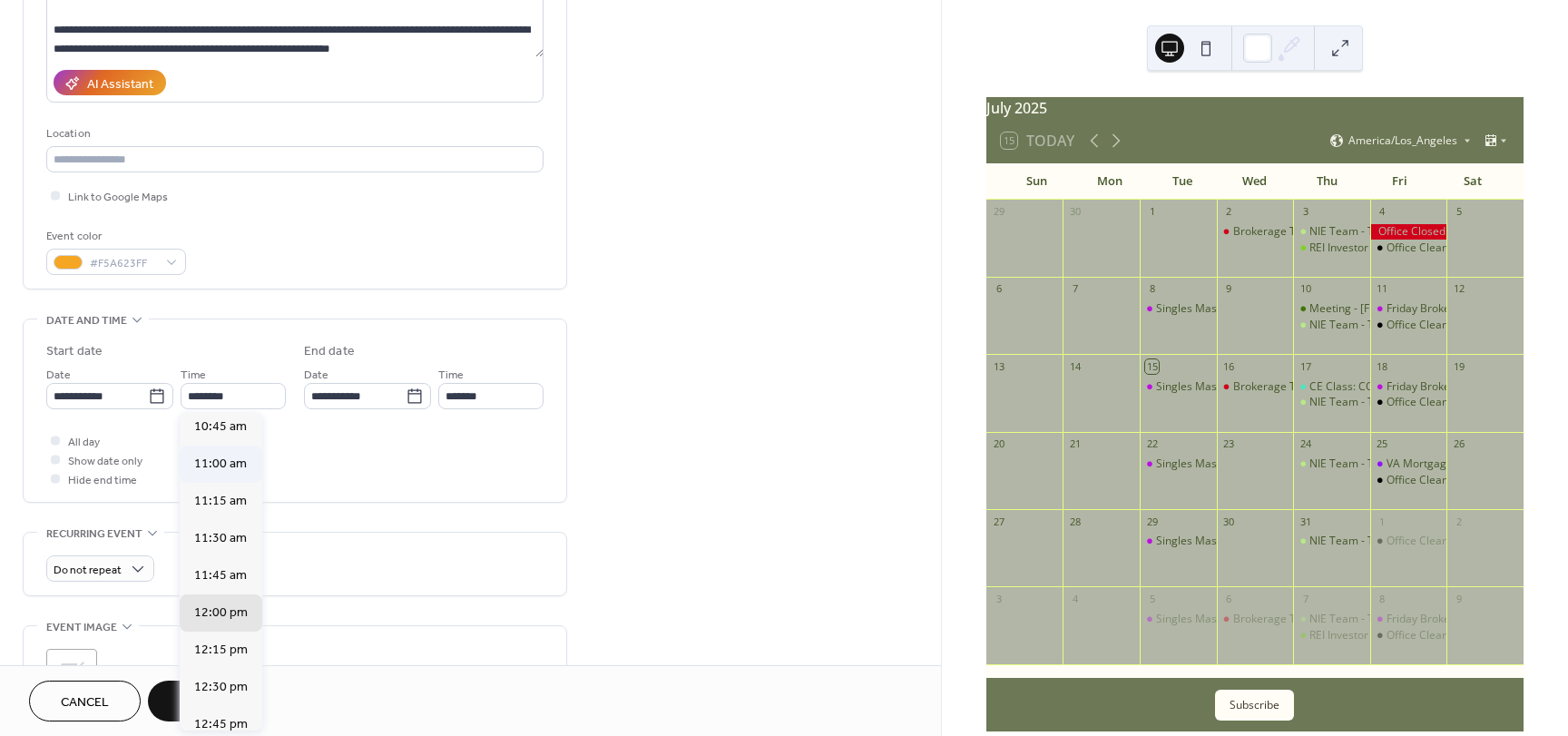 type on "********" 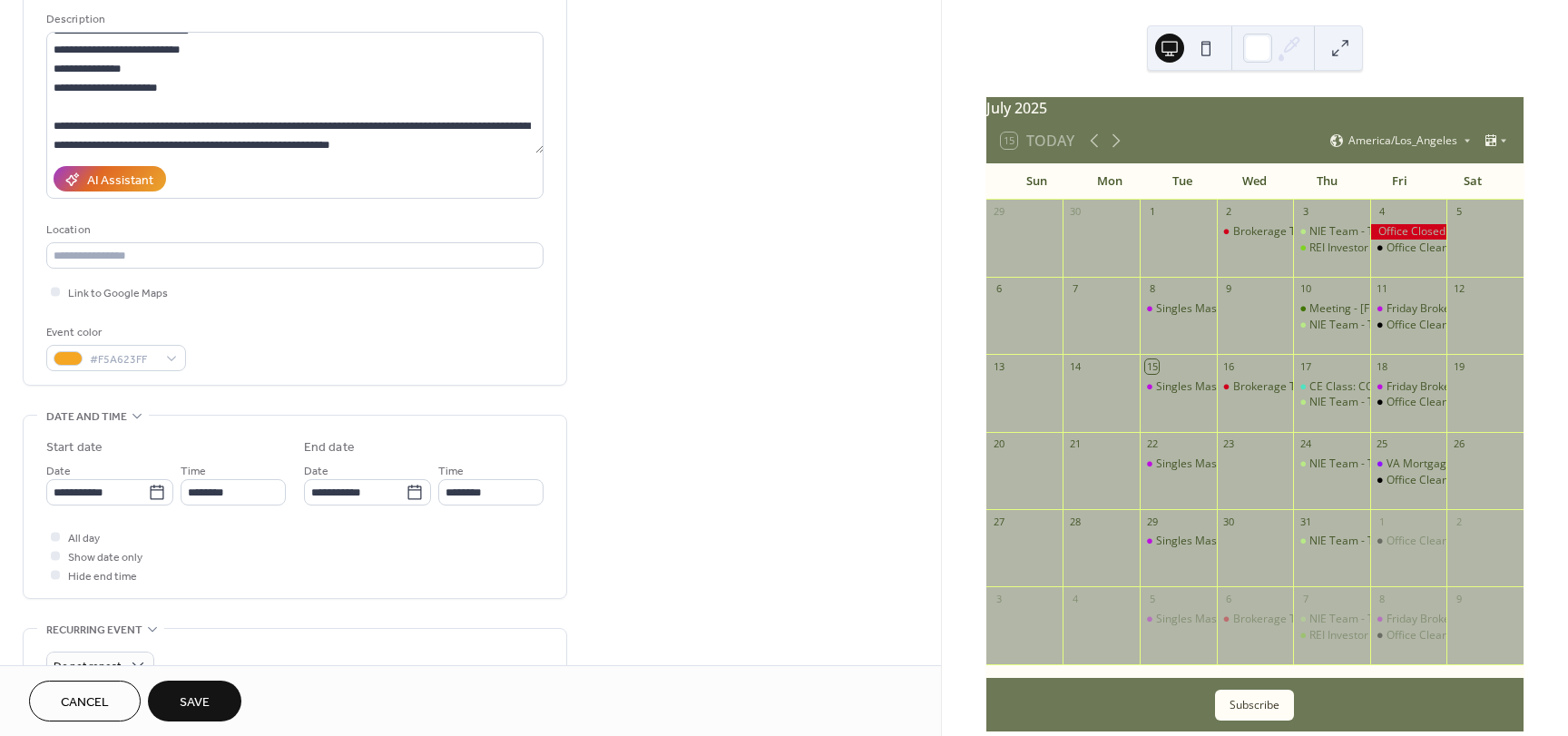 scroll, scrollTop: 48, scrollLeft: 0, axis: vertical 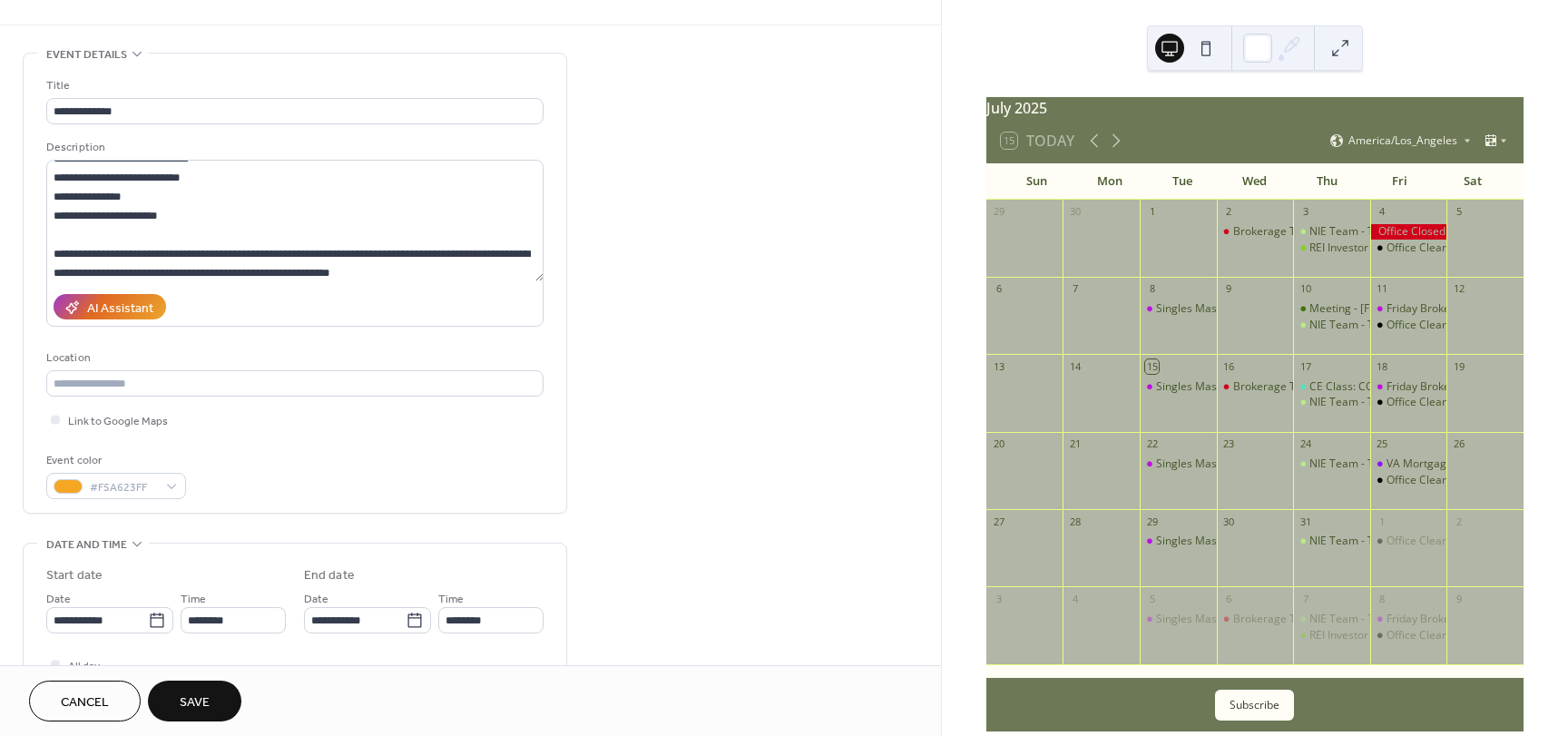 click on "Save" at bounding box center (194, 702) 